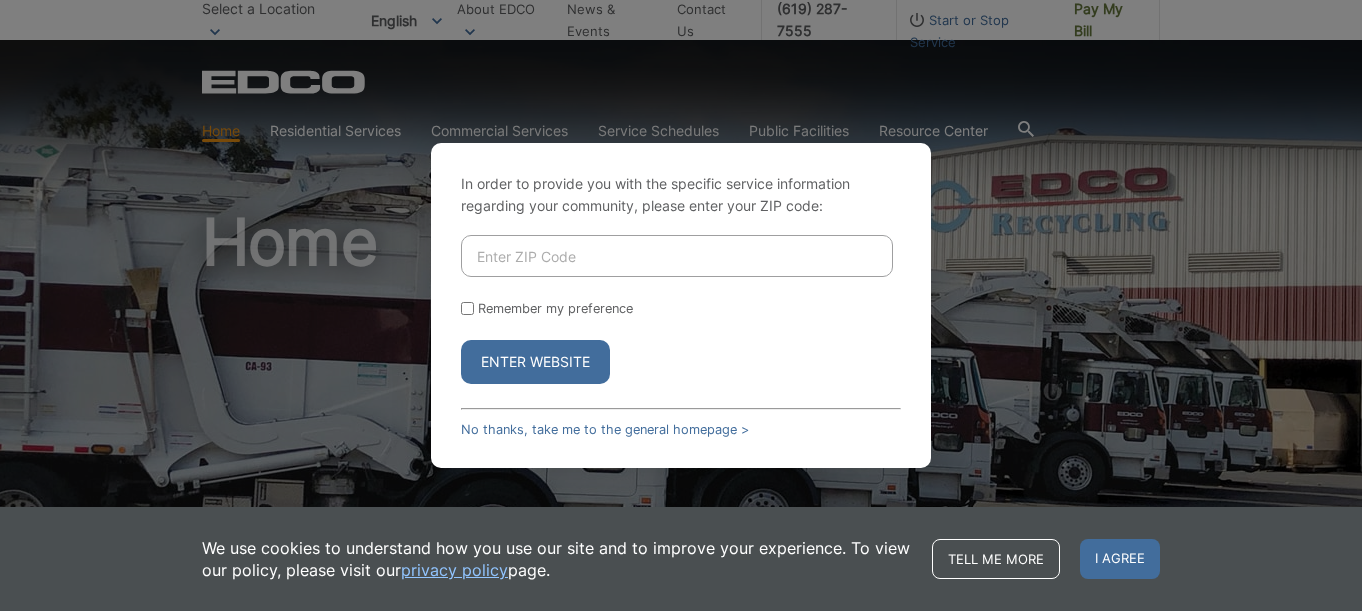 scroll, scrollTop: 0, scrollLeft: 0, axis: both 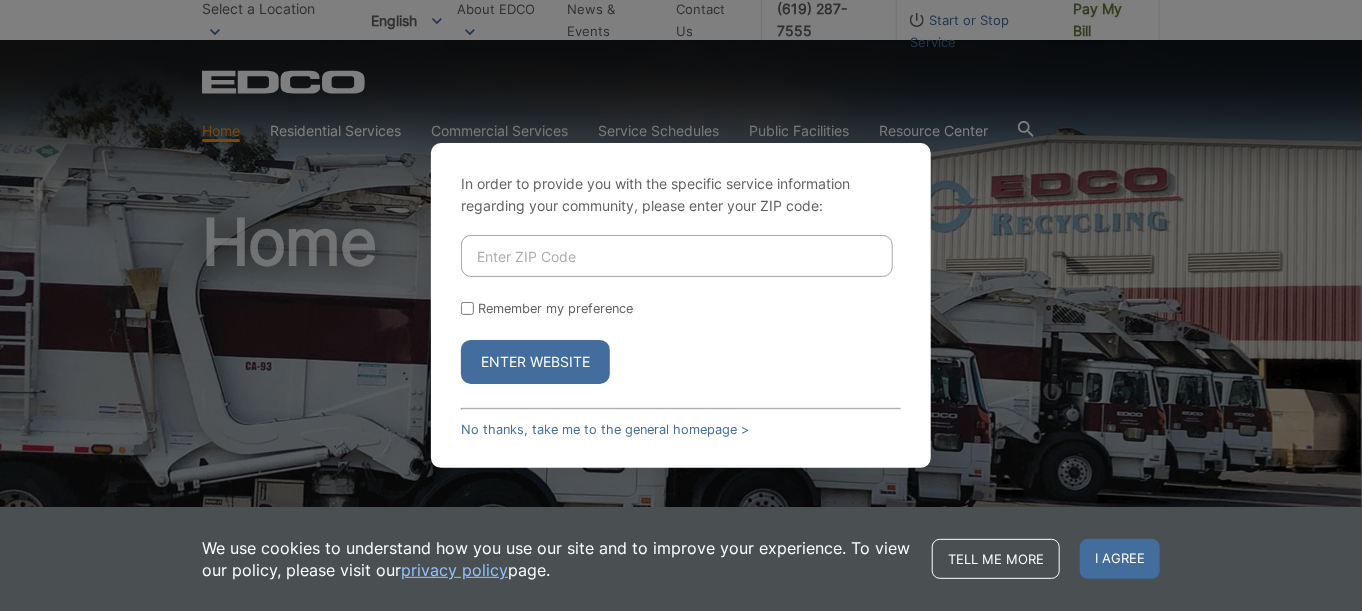 click at bounding box center [677, 256] 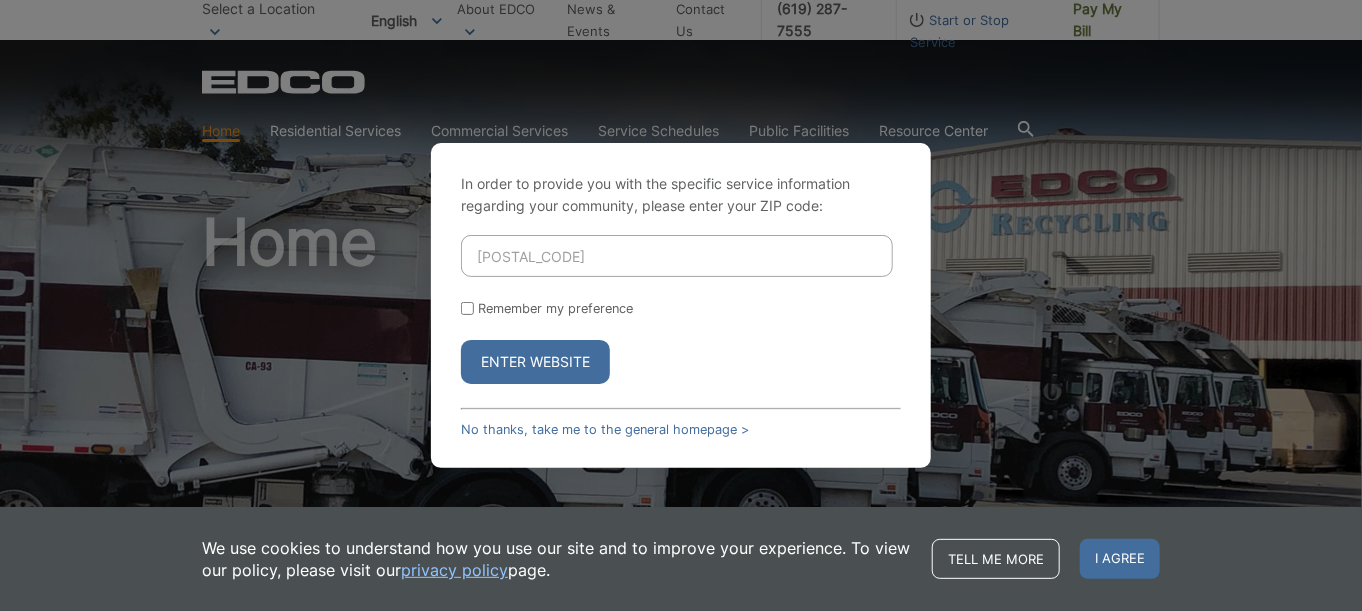 type on "91942" 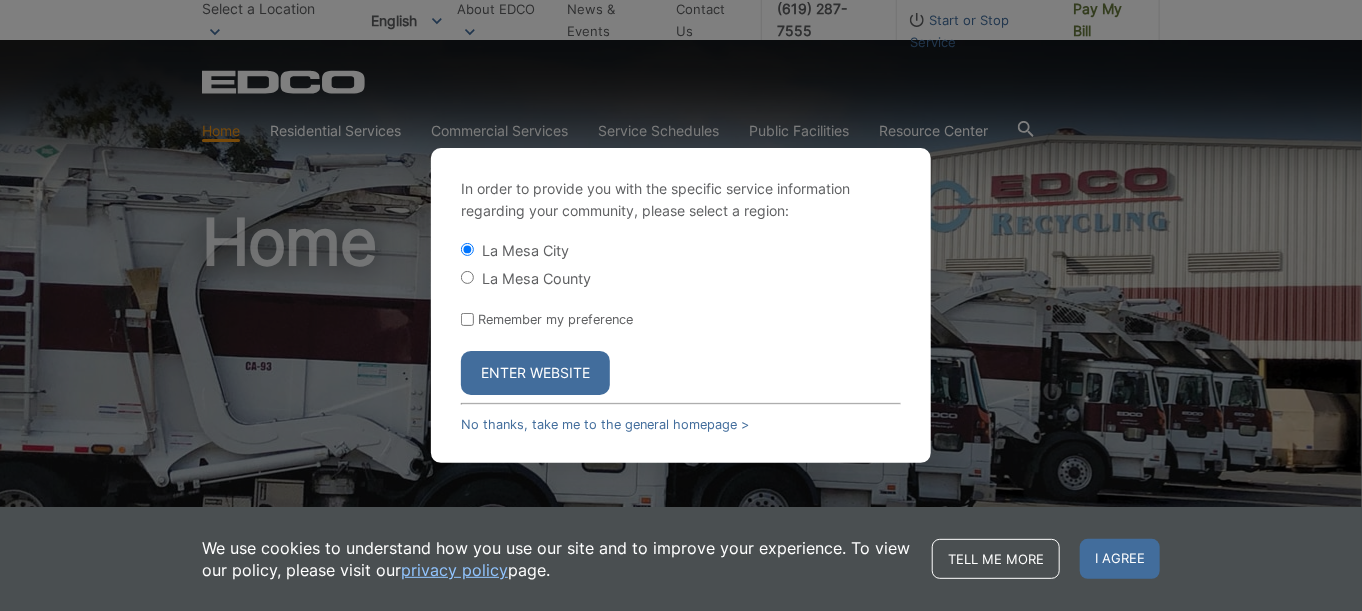 click on "Enter Website" at bounding box center [535, 373] 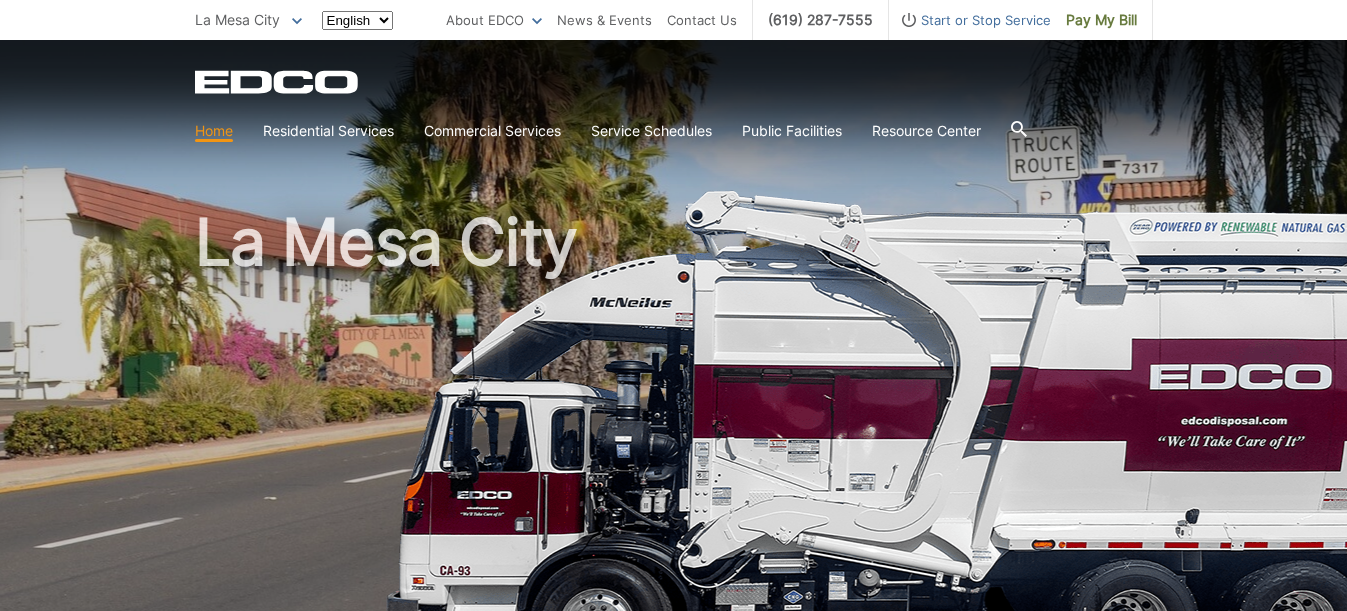 click on "La Mesa City" at bounding box center [674, 429] 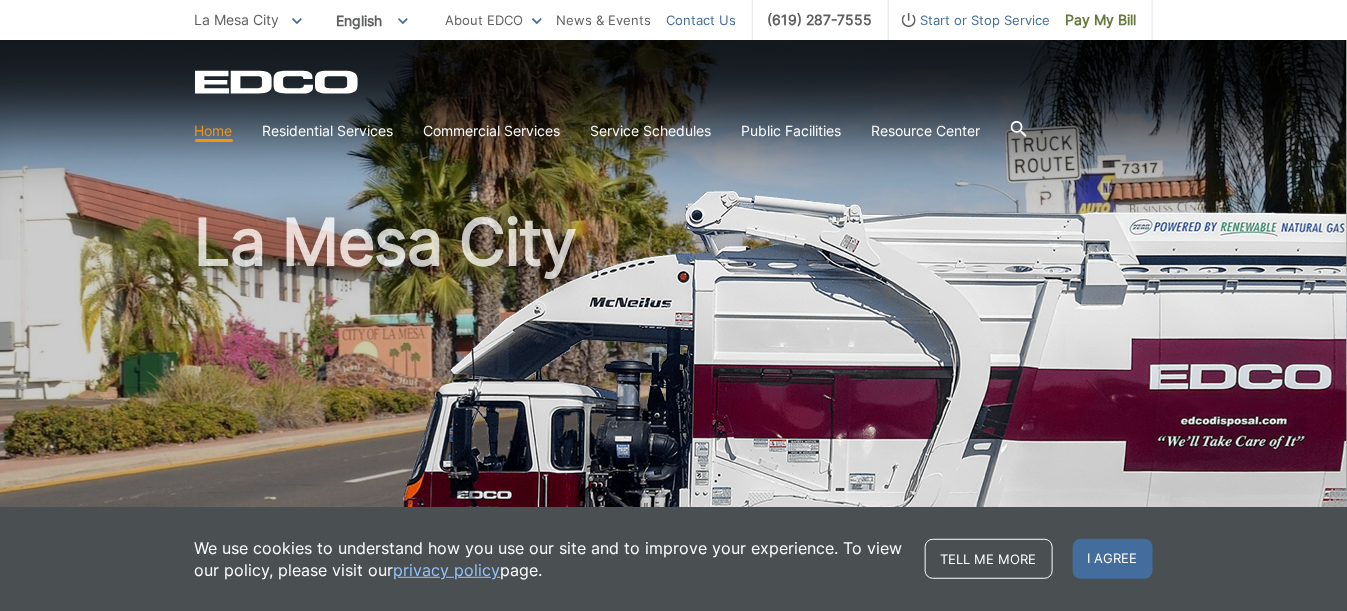 click on "Contact Us" at bounding box center (702, 20) 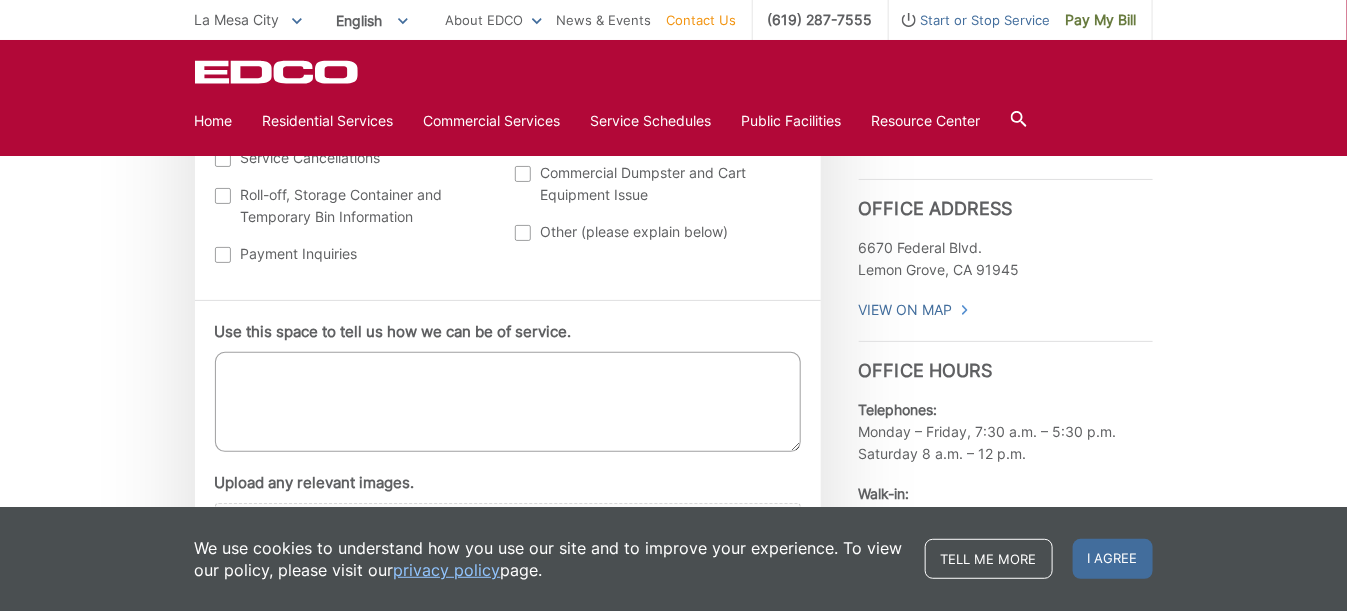 scroll, scrollTop: 900, scrollLeft: 0, axis: vertical 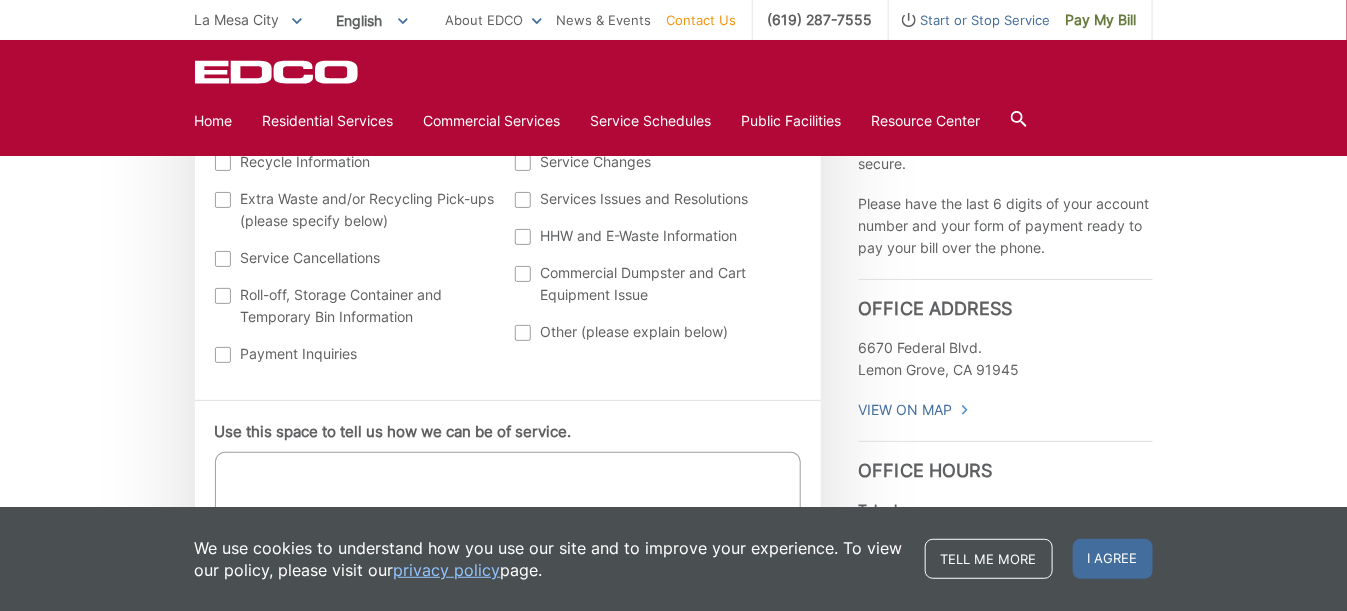 click at bounding box center (523, 333) 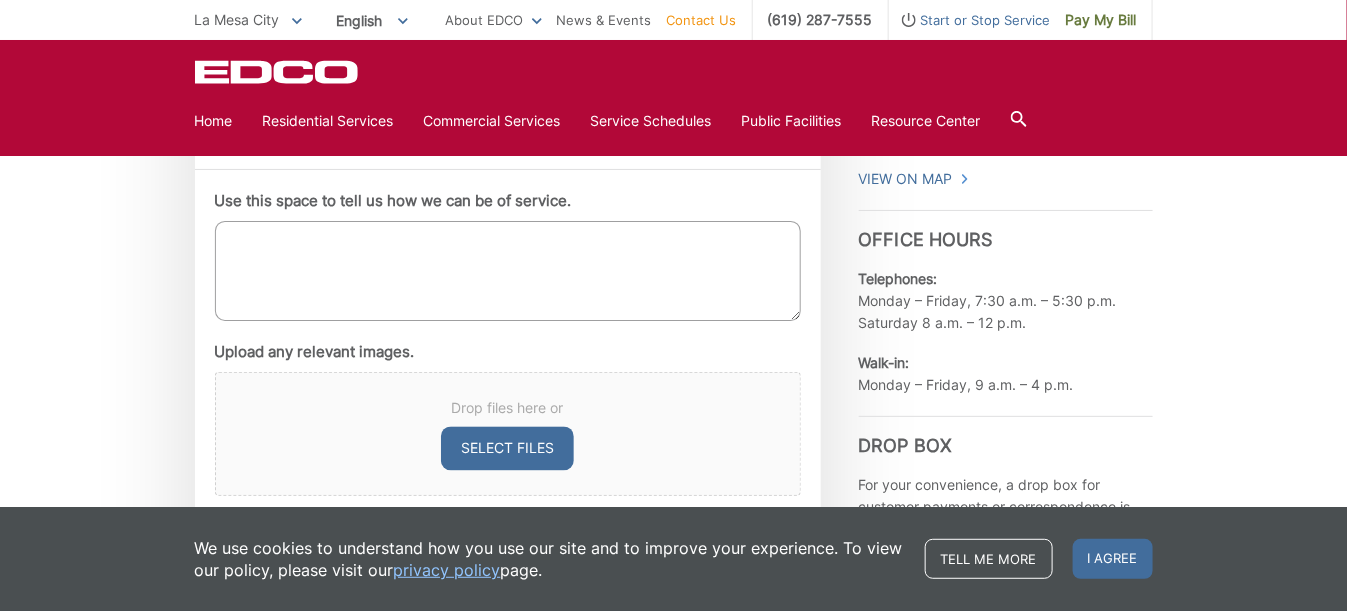scroll, scrollTop: 1100, scrollLeft: 0, axis: vertical 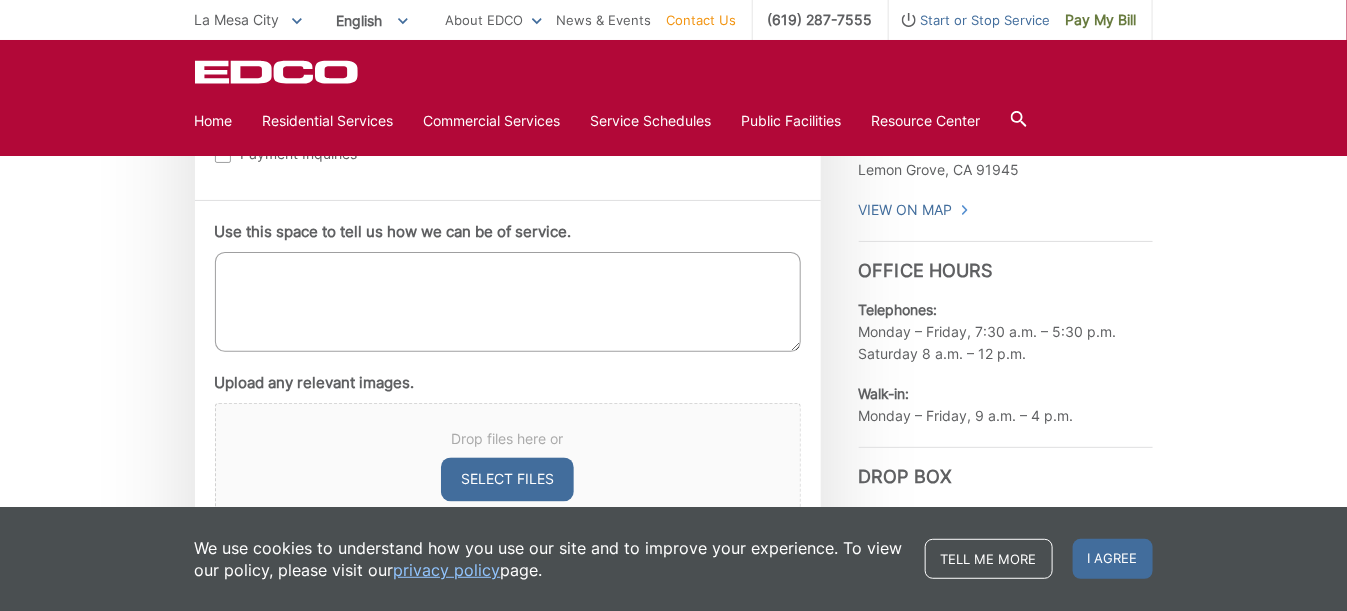 click on "Use this space to tell us how we can be of service." at bounding box center [508, 302] 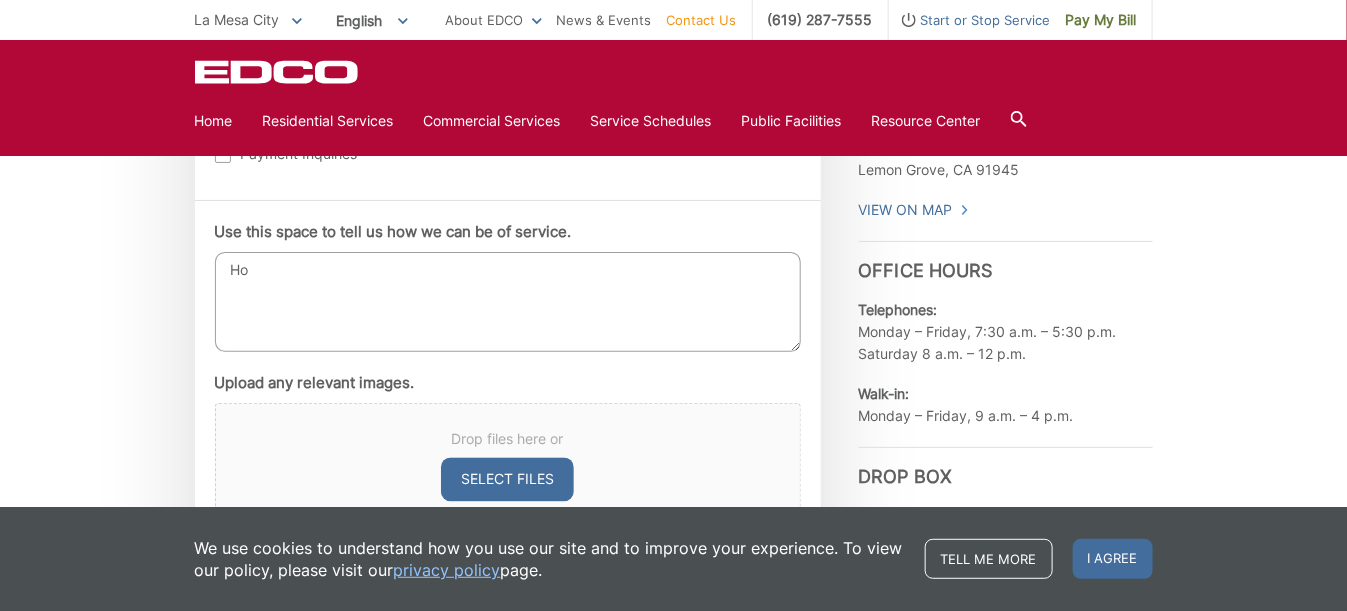 type on "H" 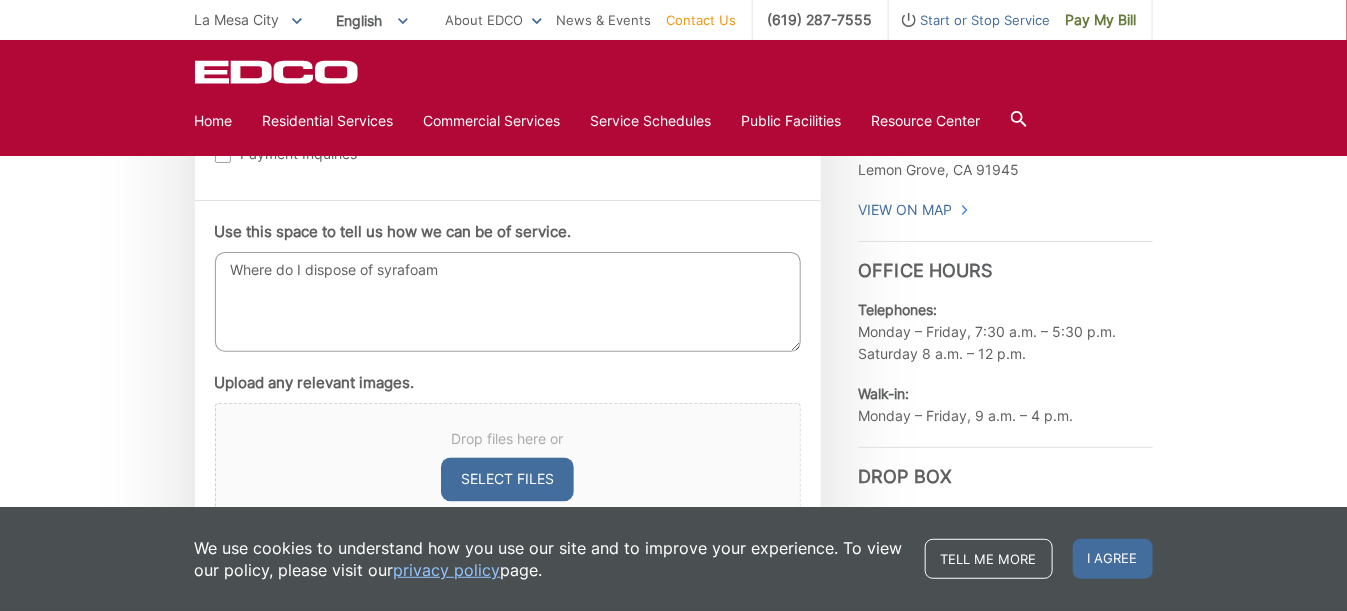 click on "Where do I dispose of syrafoam" at bounding box center [508, 302] 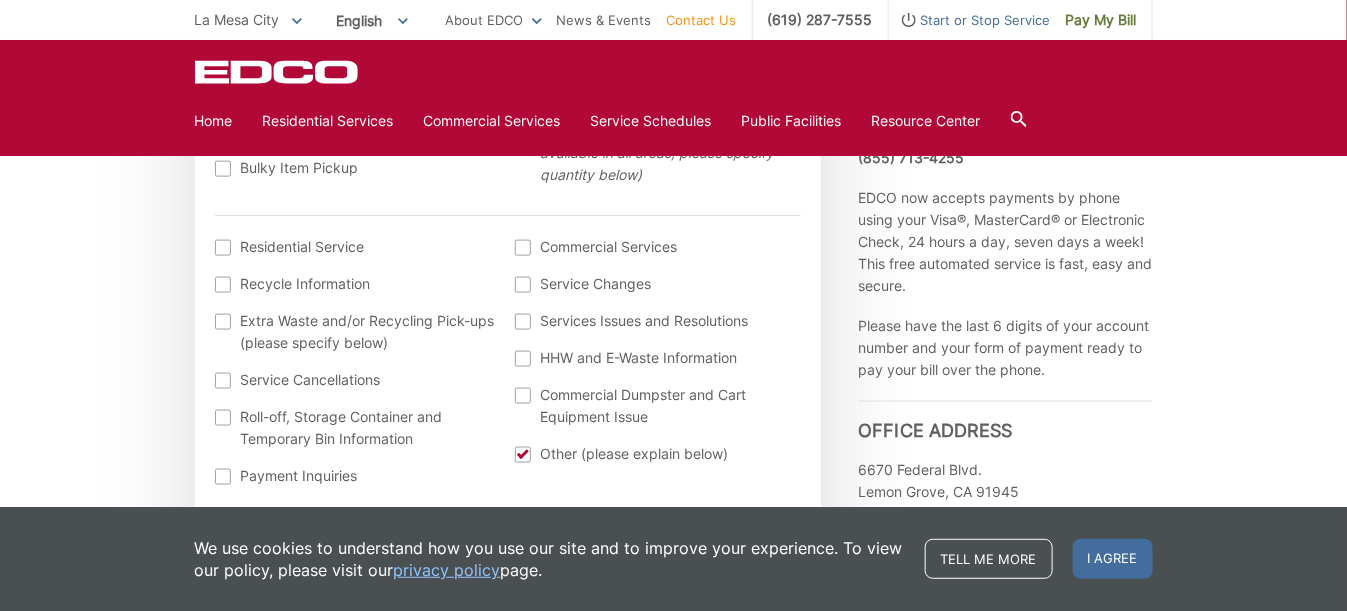 scroll, scrollTop: 1200, scrollLeft: 0, axis: vertical 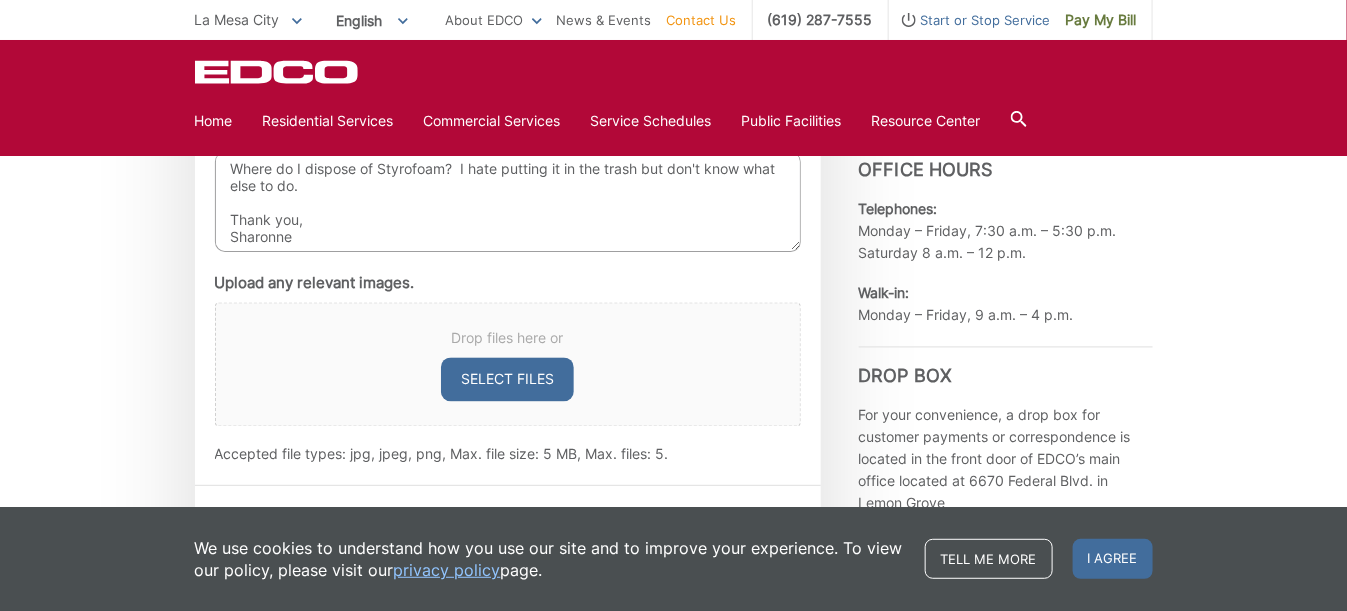 drag, startPoint x: 346, startPoint y: 237, endPoint x: 208, endPoint y: 149, distance: 163.6704 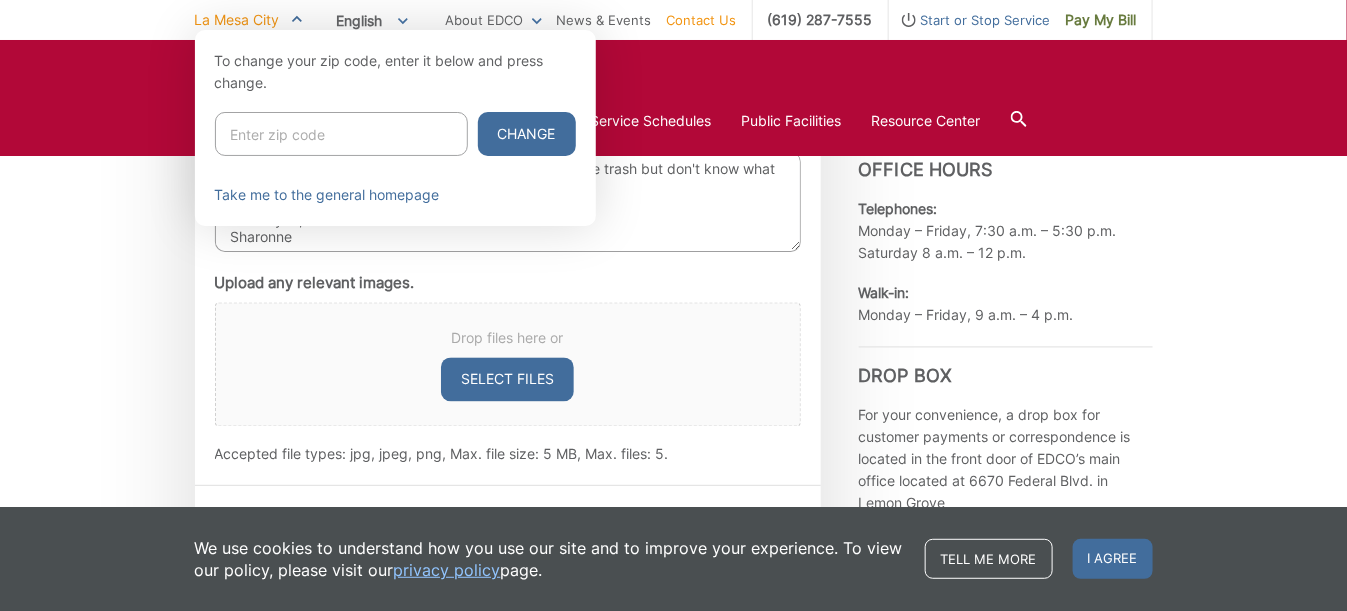 click at bounding box center [673, 335] 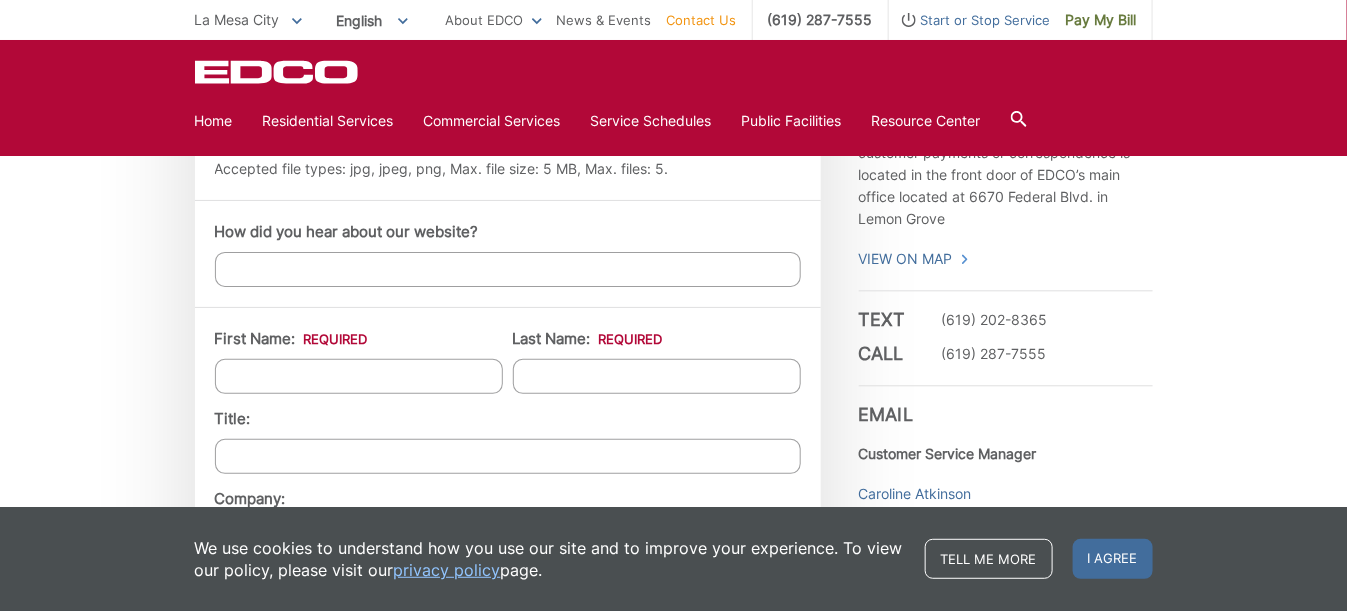 scroll, scrollTop: 1500, scrollLeft: 0, axis: vertical 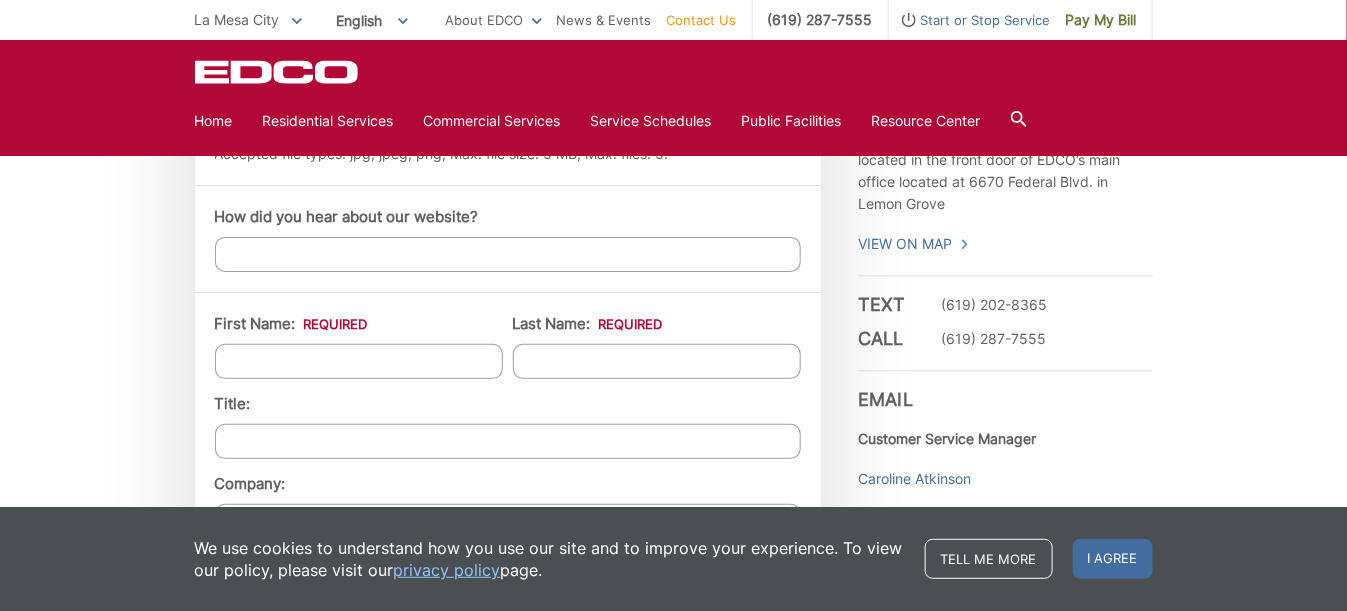 click on "First Name: *" at bounding box center (359, 361) 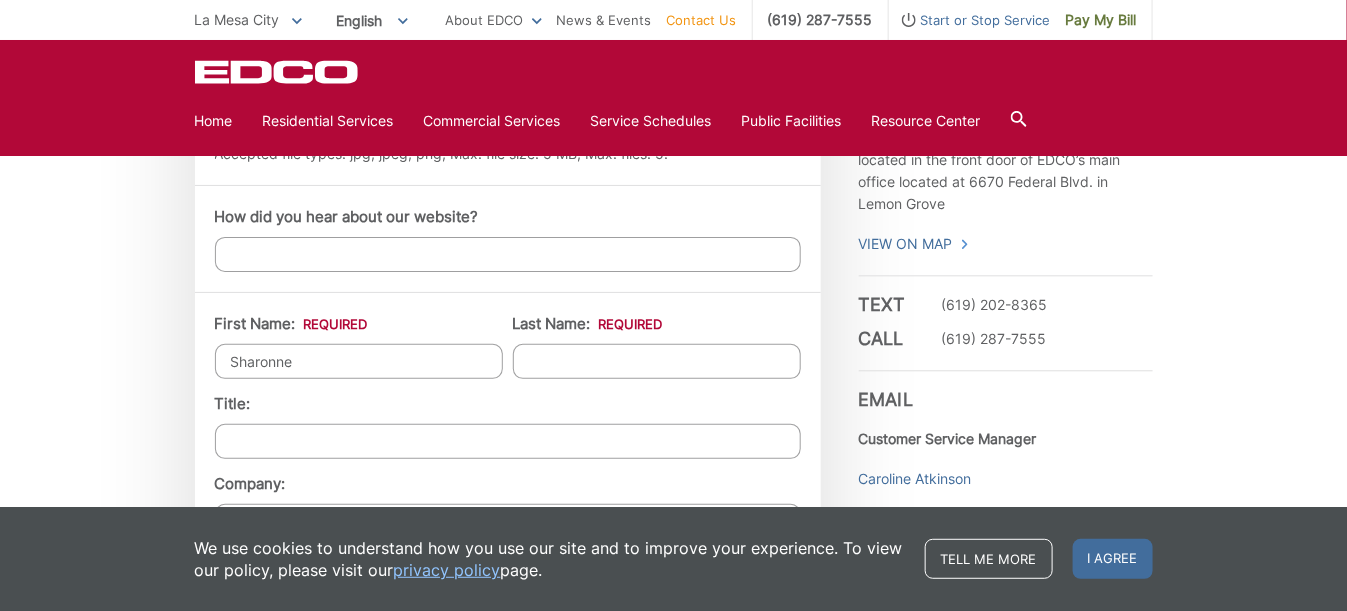 type on "Sharonne" 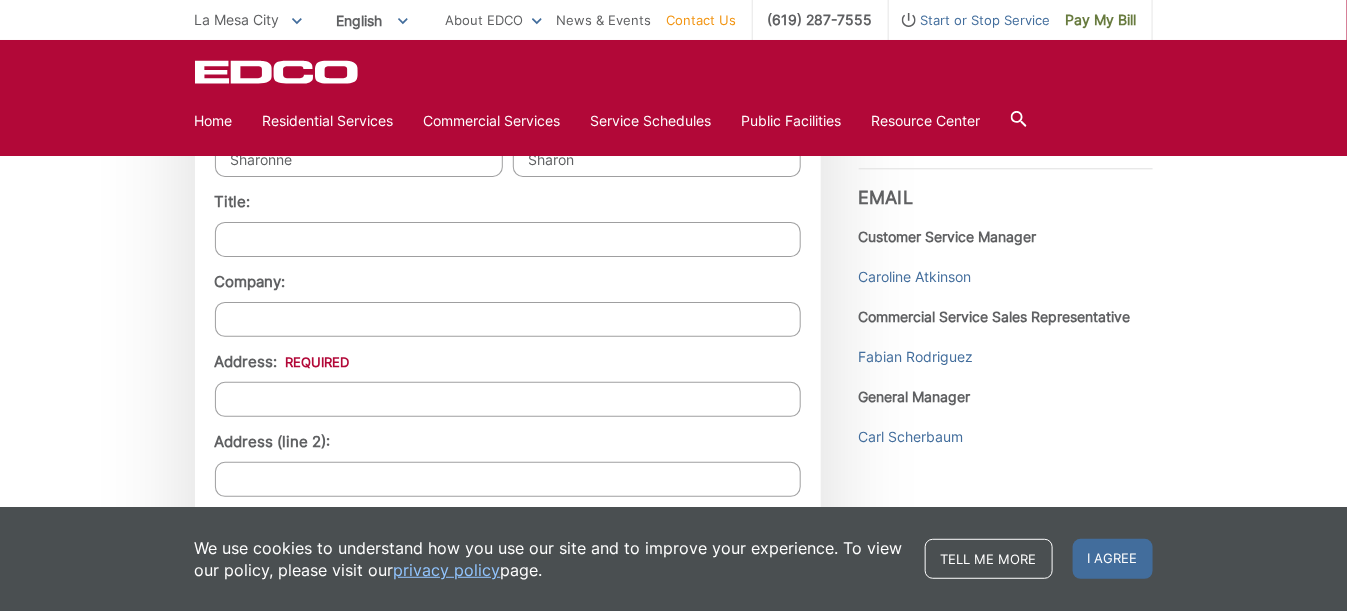 scroll, scrollTop: 1900, scrollLeft: 0, axis: vertical 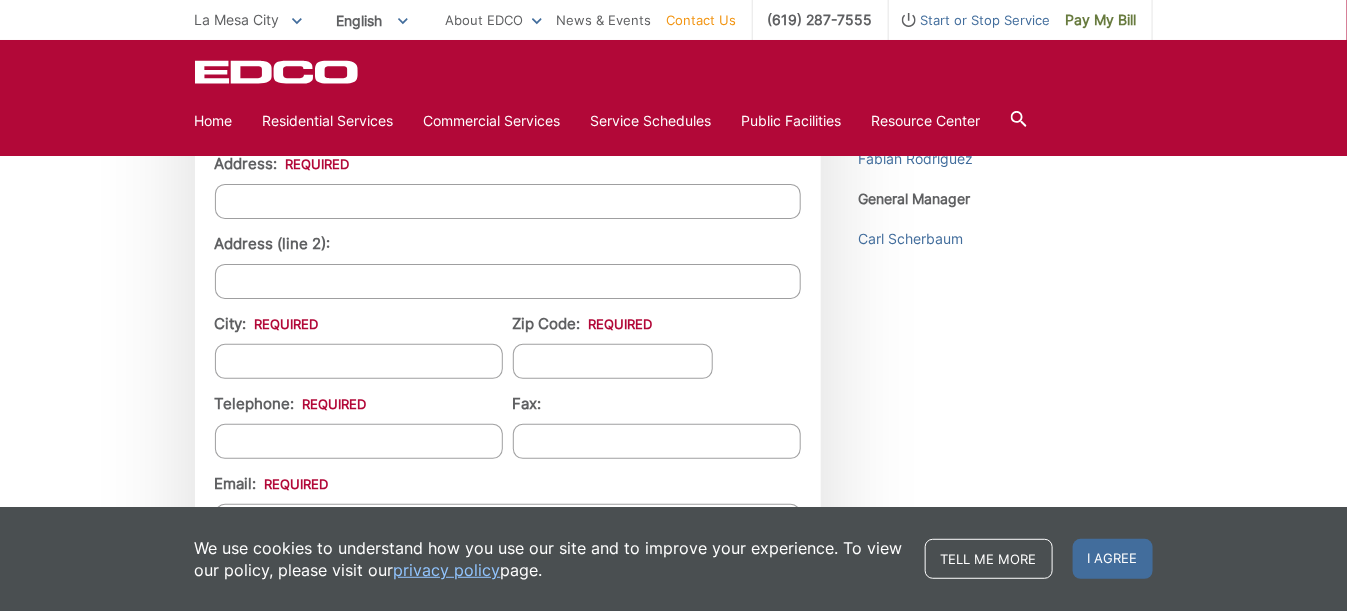 type on "Sharon" 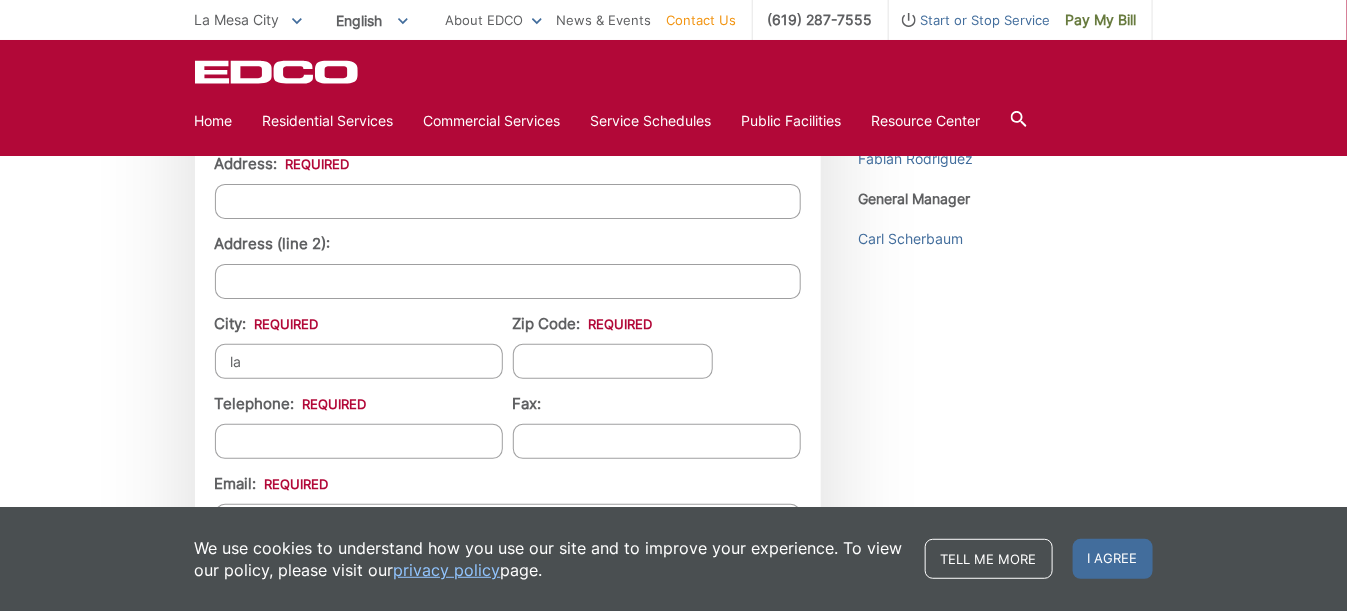 type on "l" 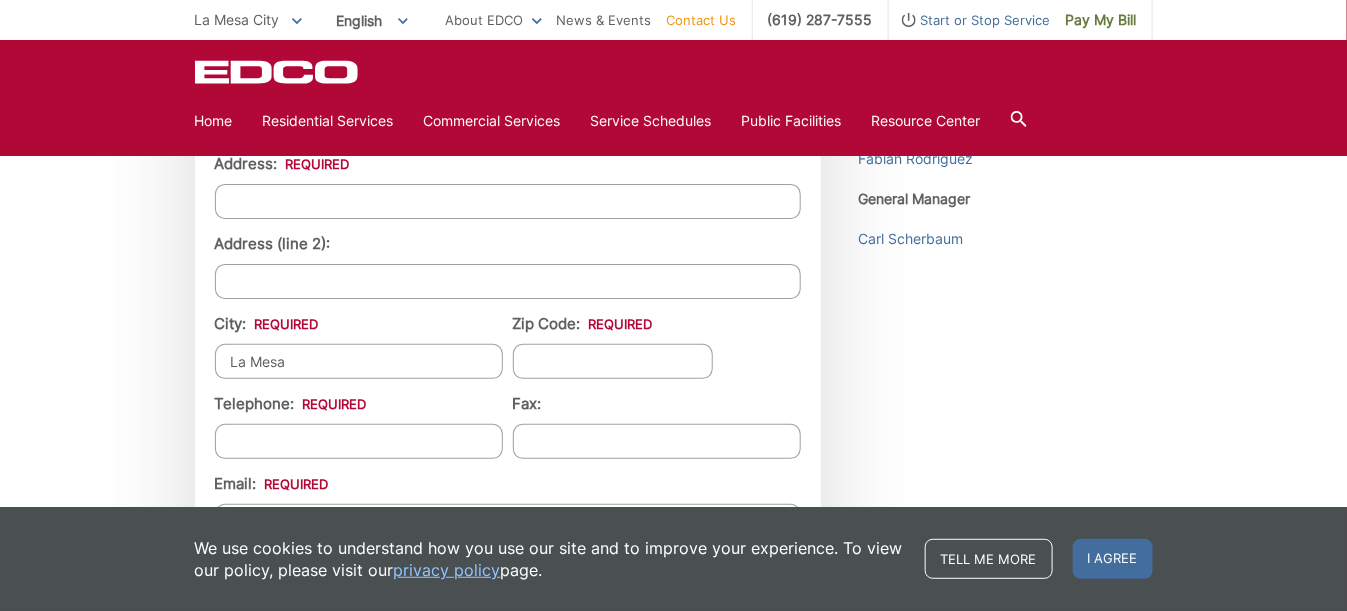 type on "La Mesa" 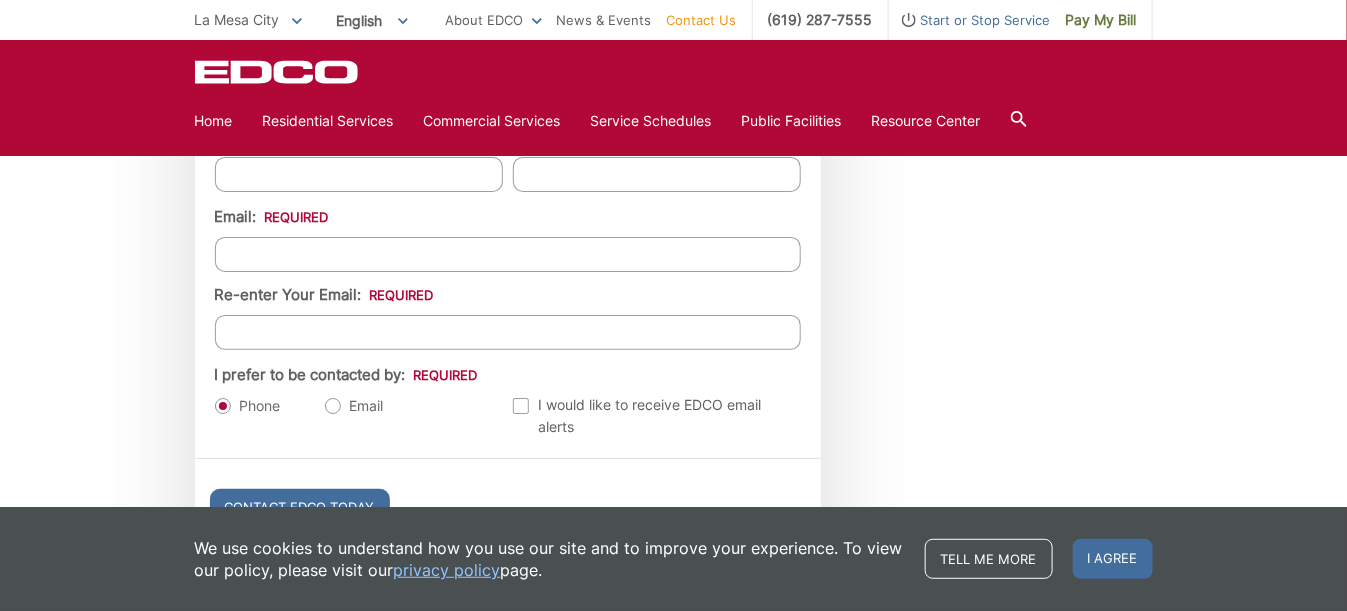 scroll, scrollTop: 2200, scrollLeft: 0, axis: vertical 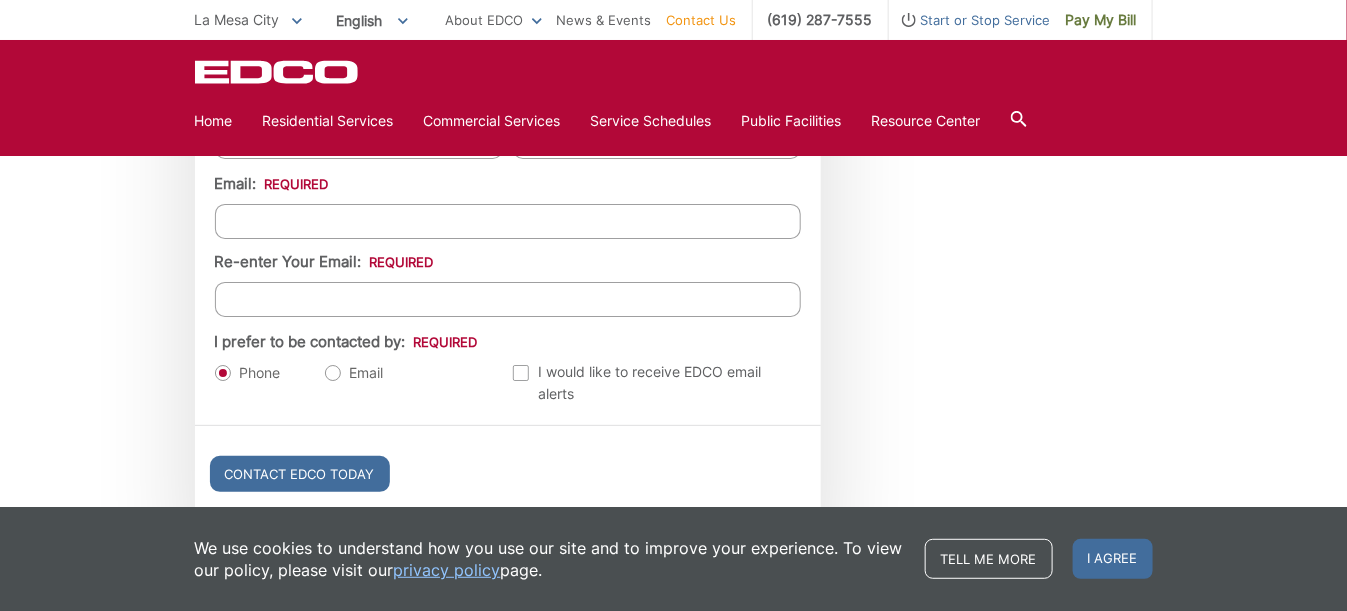 type on "91942" 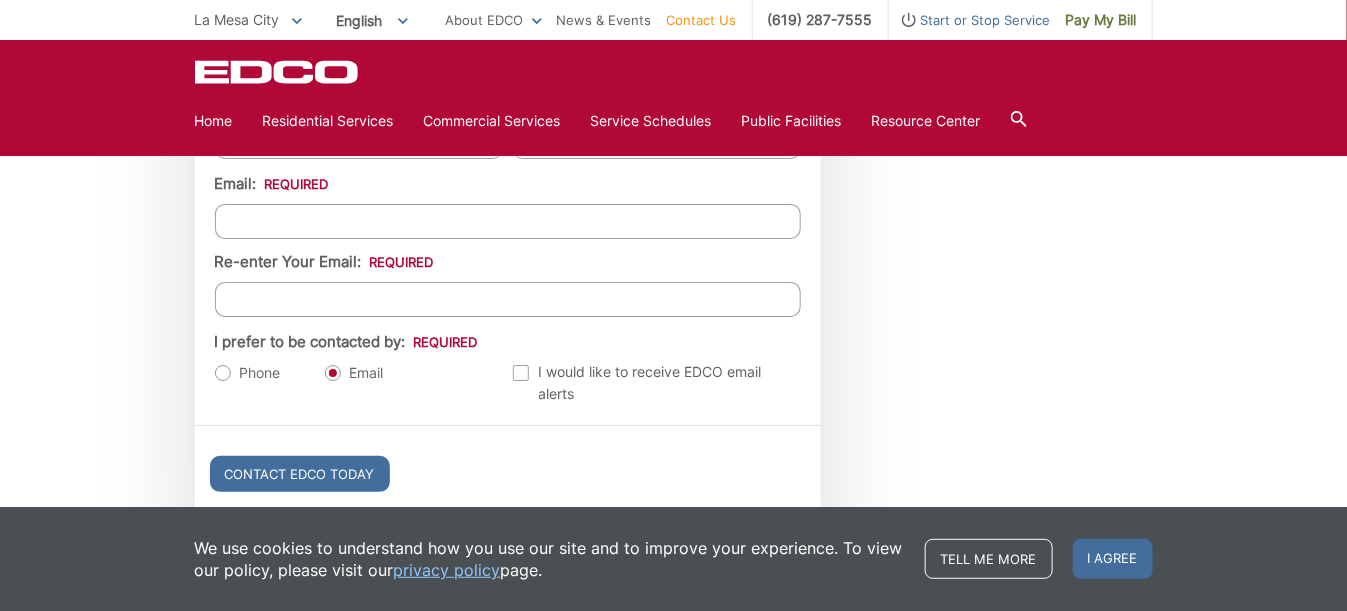 click on "Re-enter Your Email:" at bounding box center [508, 299] 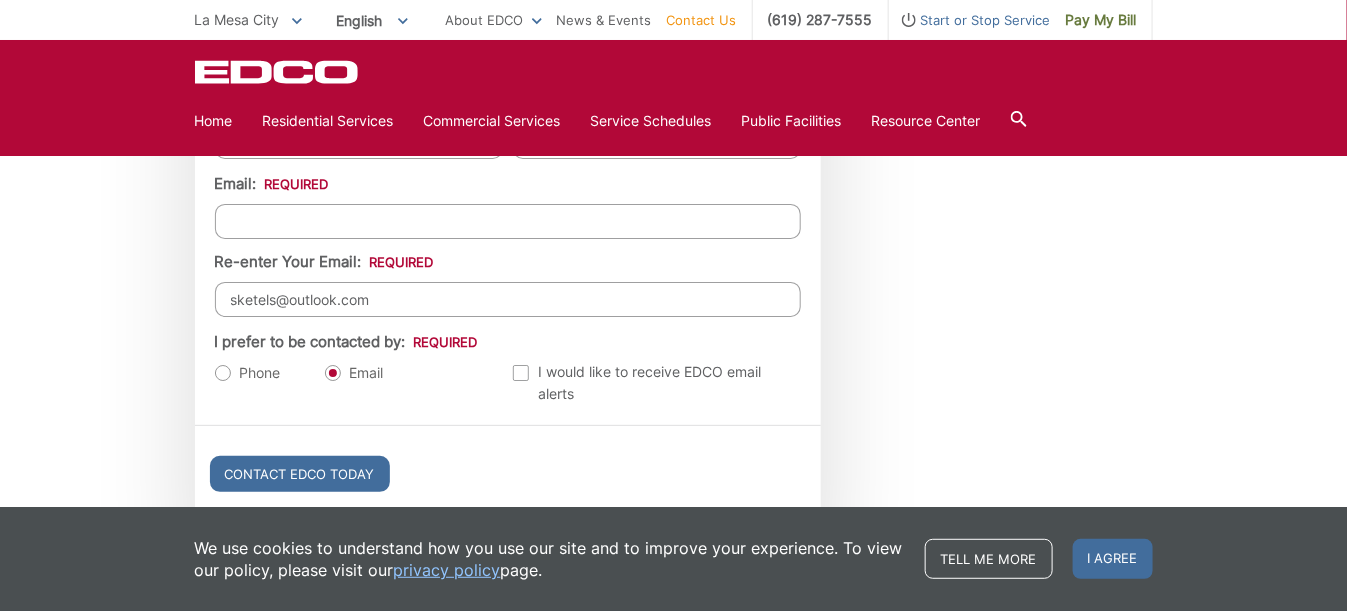 drag, startPoint x: 391, startPoint y: 286, endPoint x: 185, endPoint y: 300, distance: 206.47517 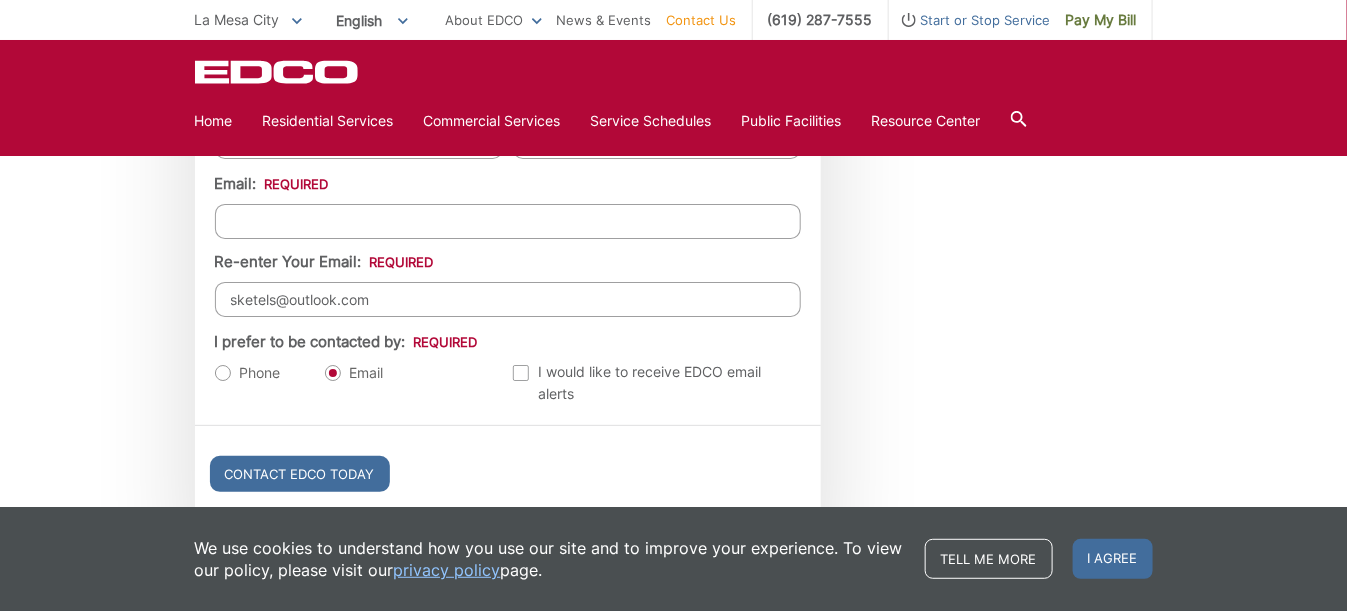 paste on "sketels@outlook.com" 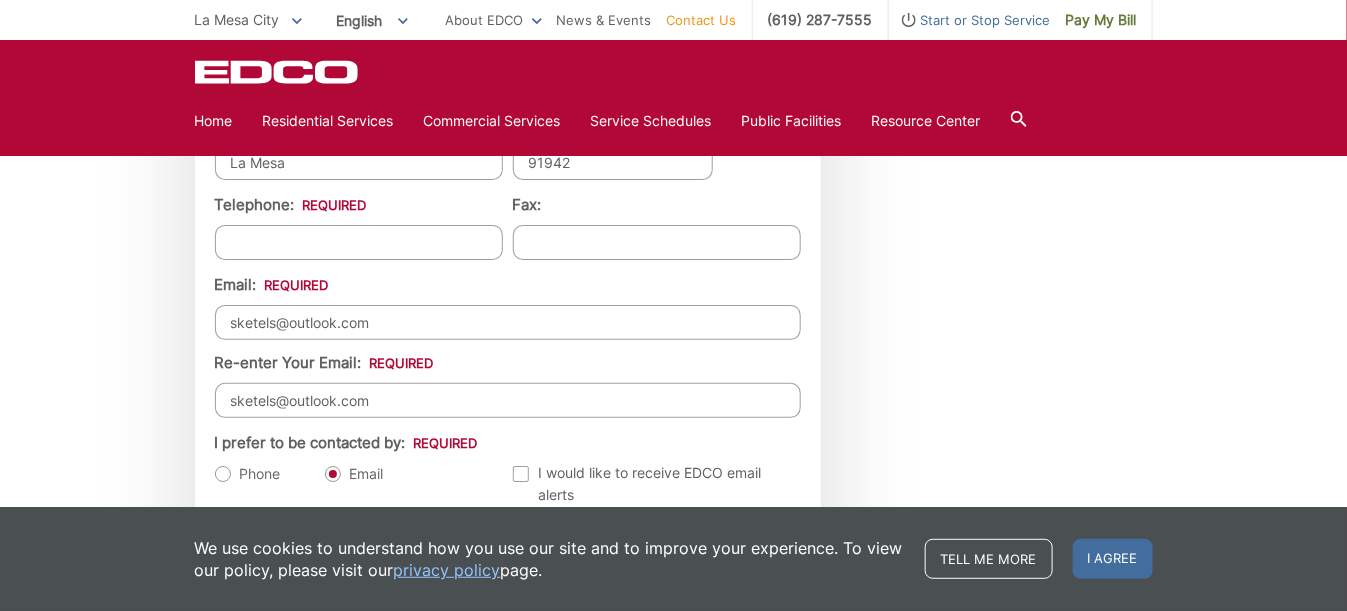 scroll, scrollTop: 2000, scrollLeft: 0, axis: vertical 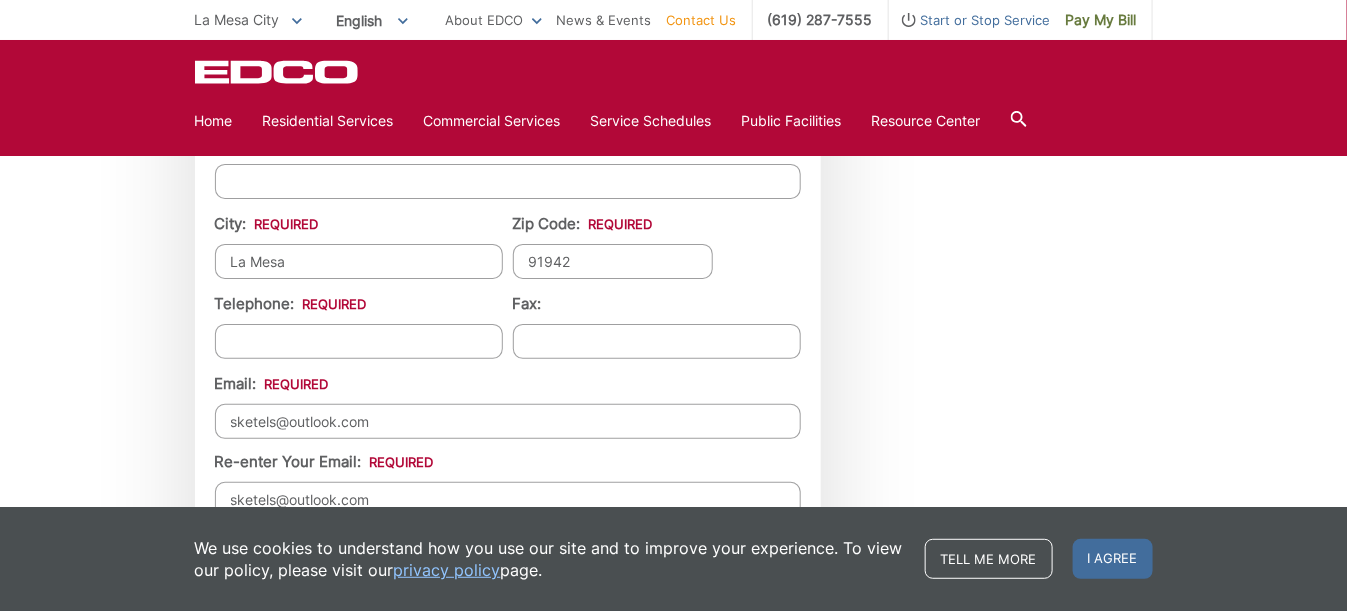 type on "sketels@outlook.com" 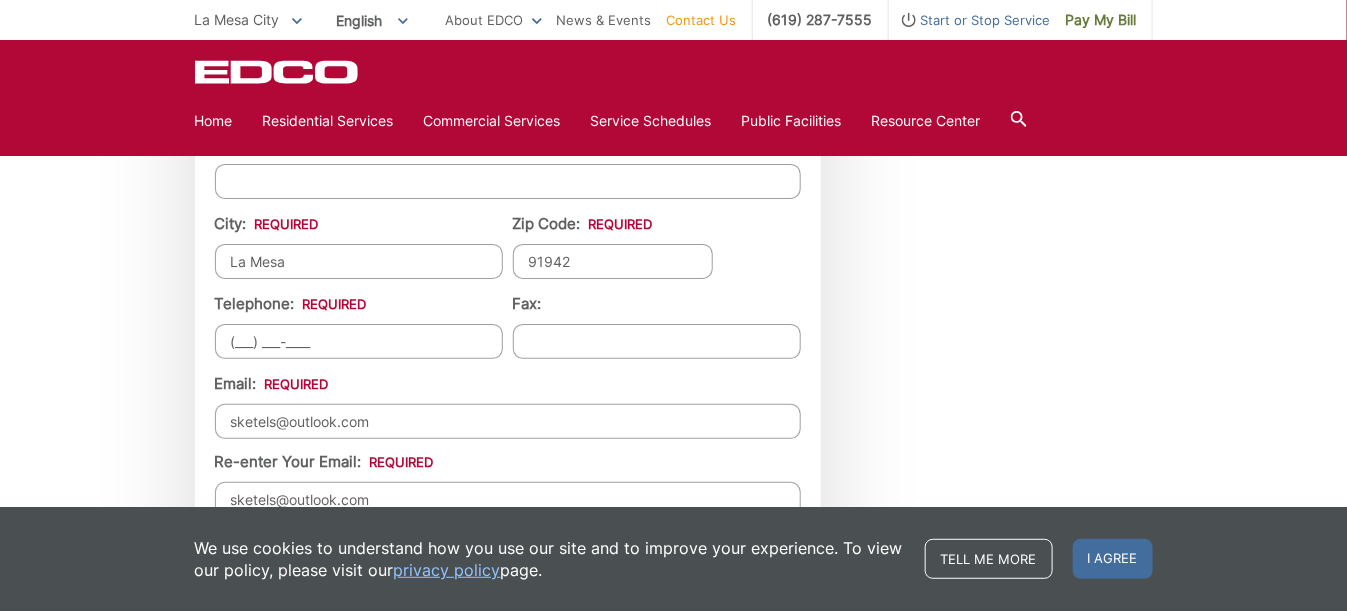 click on "(___) ___-____" at bounding box center [359, 341] 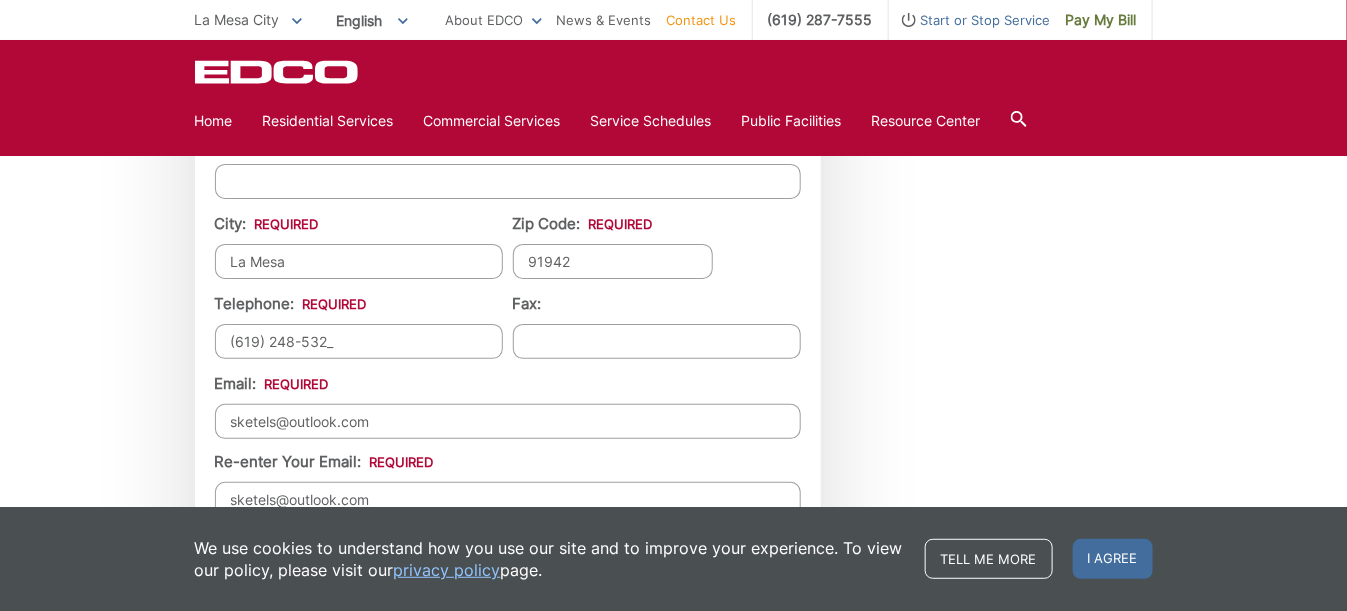 type on "(619) 248-5328" 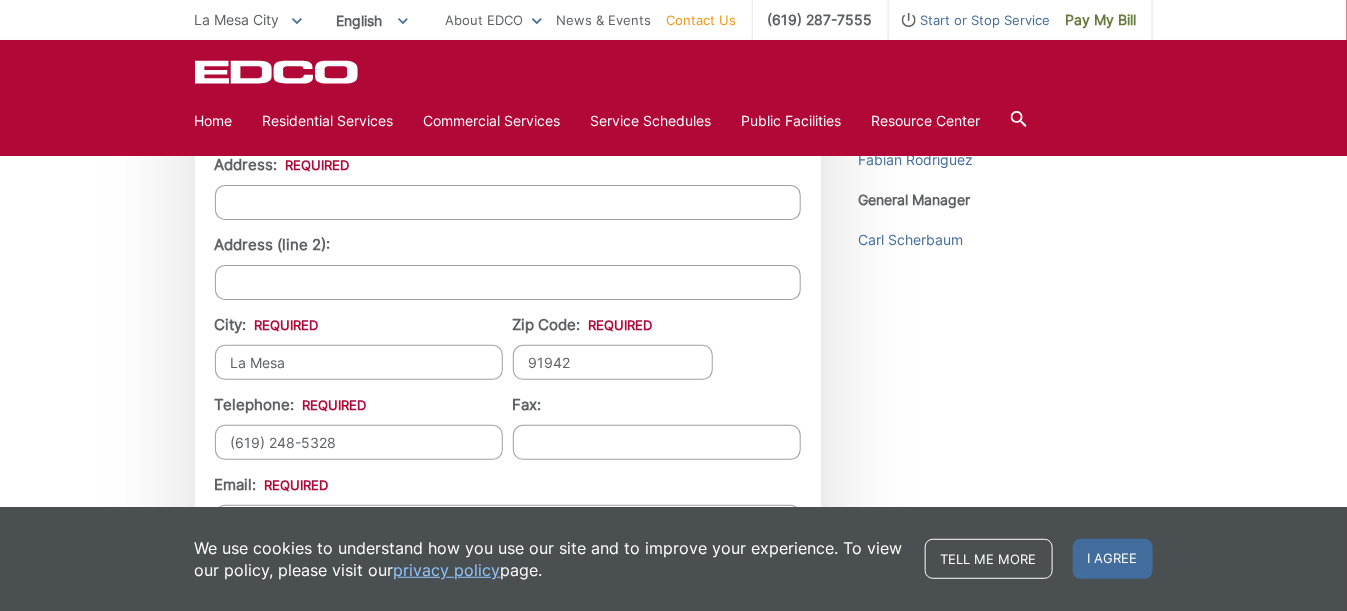 scroll, scrollTop: 1800, scrollLeft: 0, axis: vertical 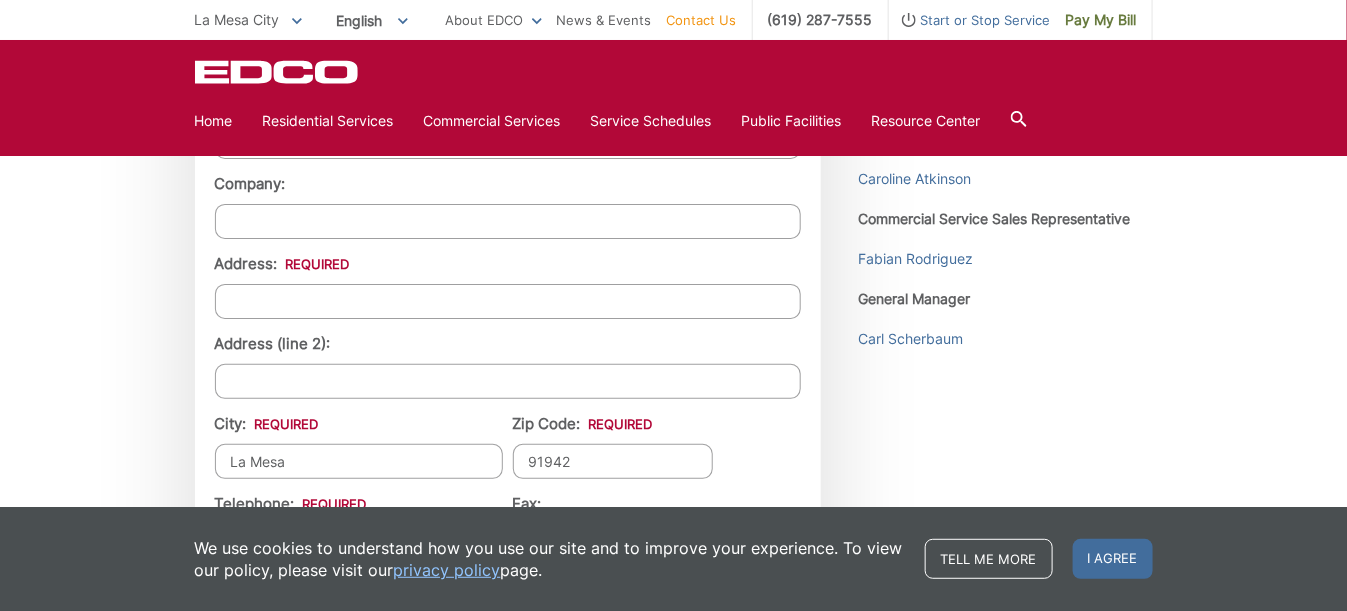 click on "Address: *" at bounding box center [508, 301] 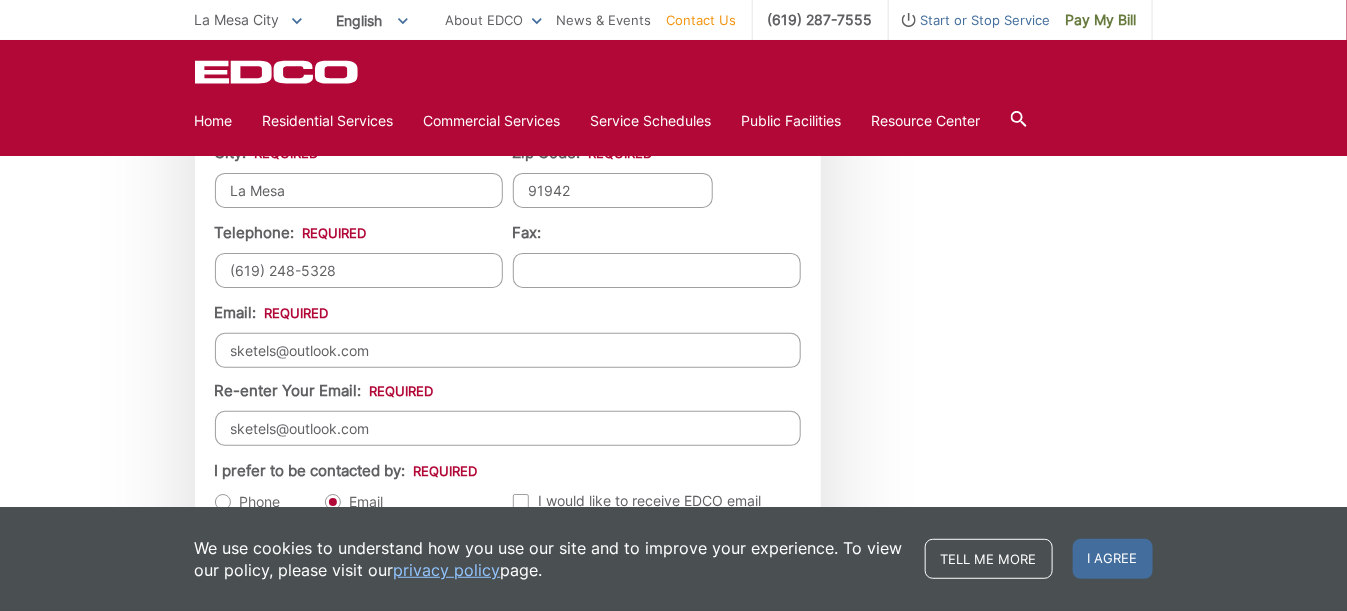 scroll, scrollTop: 2200, scrollLeft: 0, axis: vertical 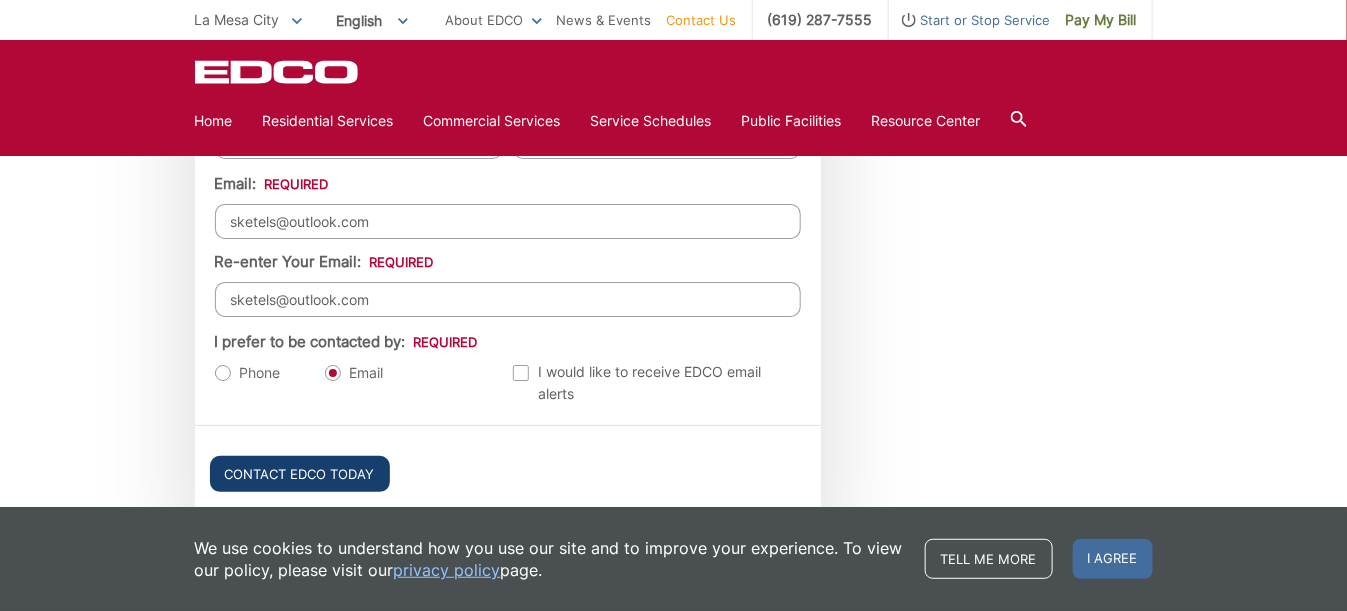 type on "7780 Parkway Dr #1502" 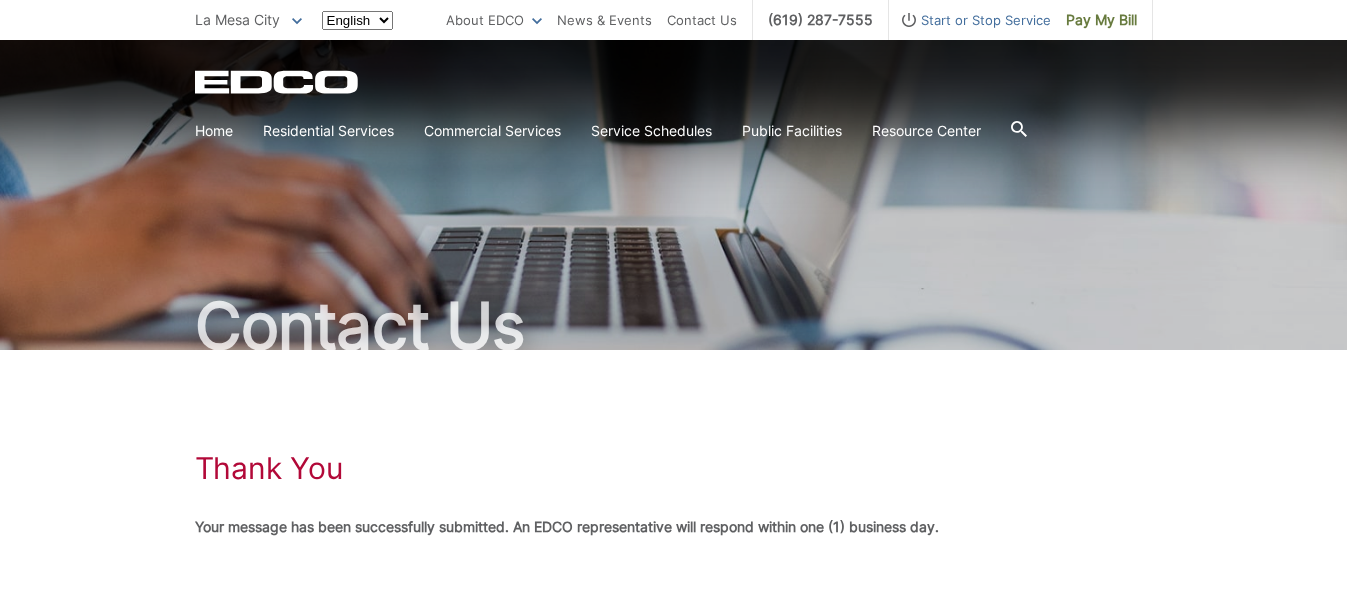 scroll, scrollTop: 0, scrollLeft: 0, axis: both 